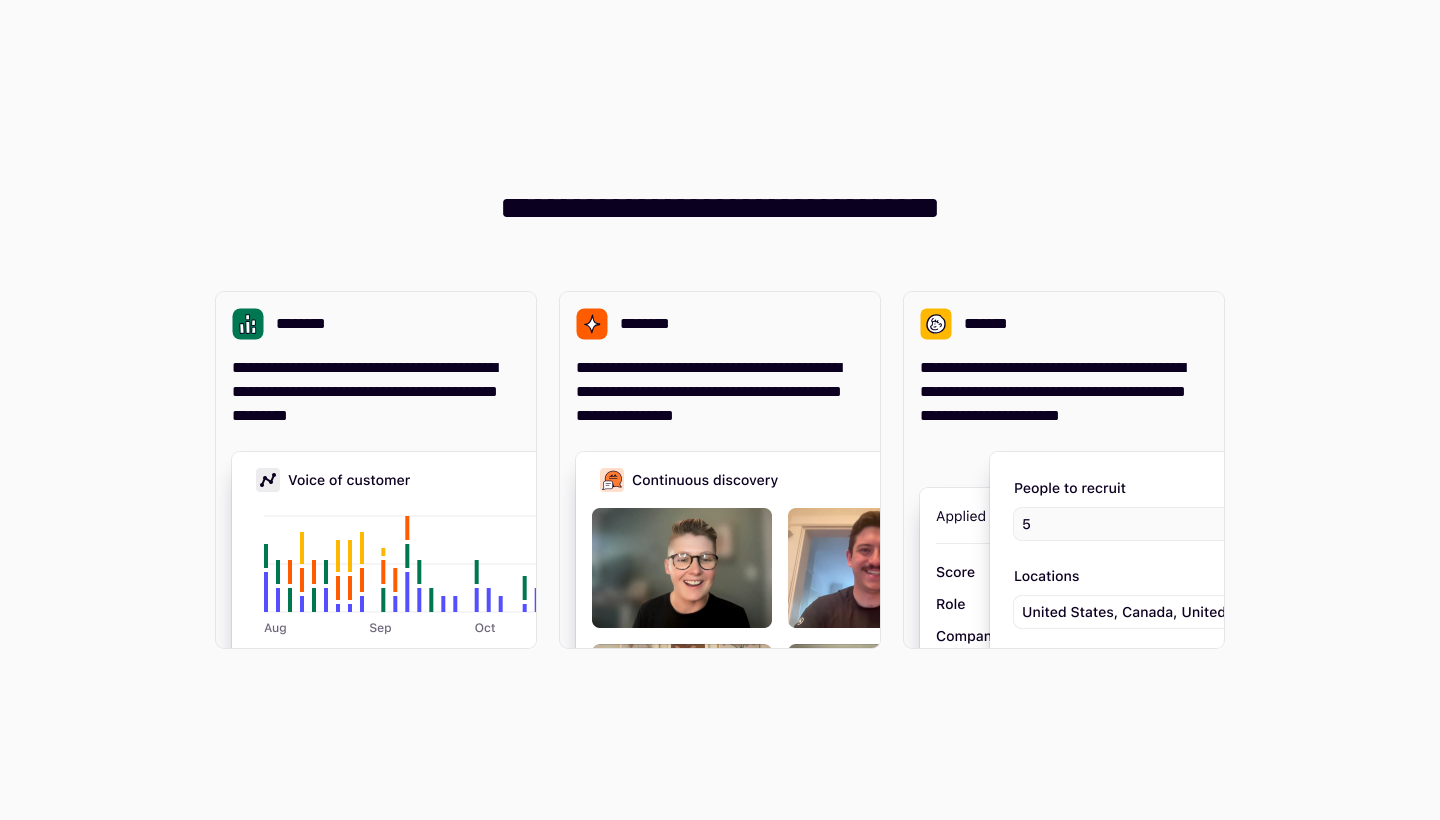 scroll, scrollTop: 0, scrollLeft: 0, axis: both 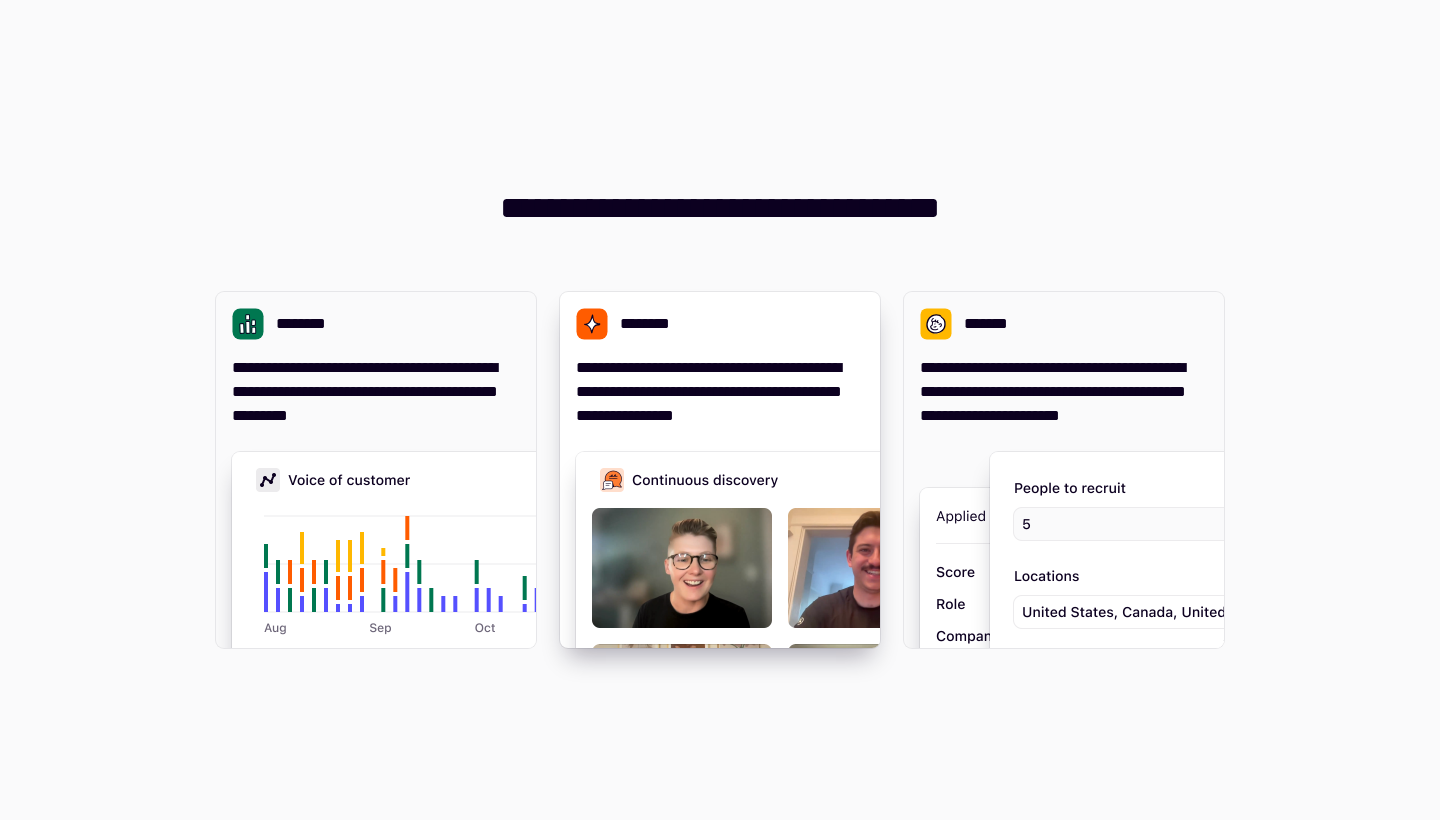 click on "**********" at bounding box center [720, 470] 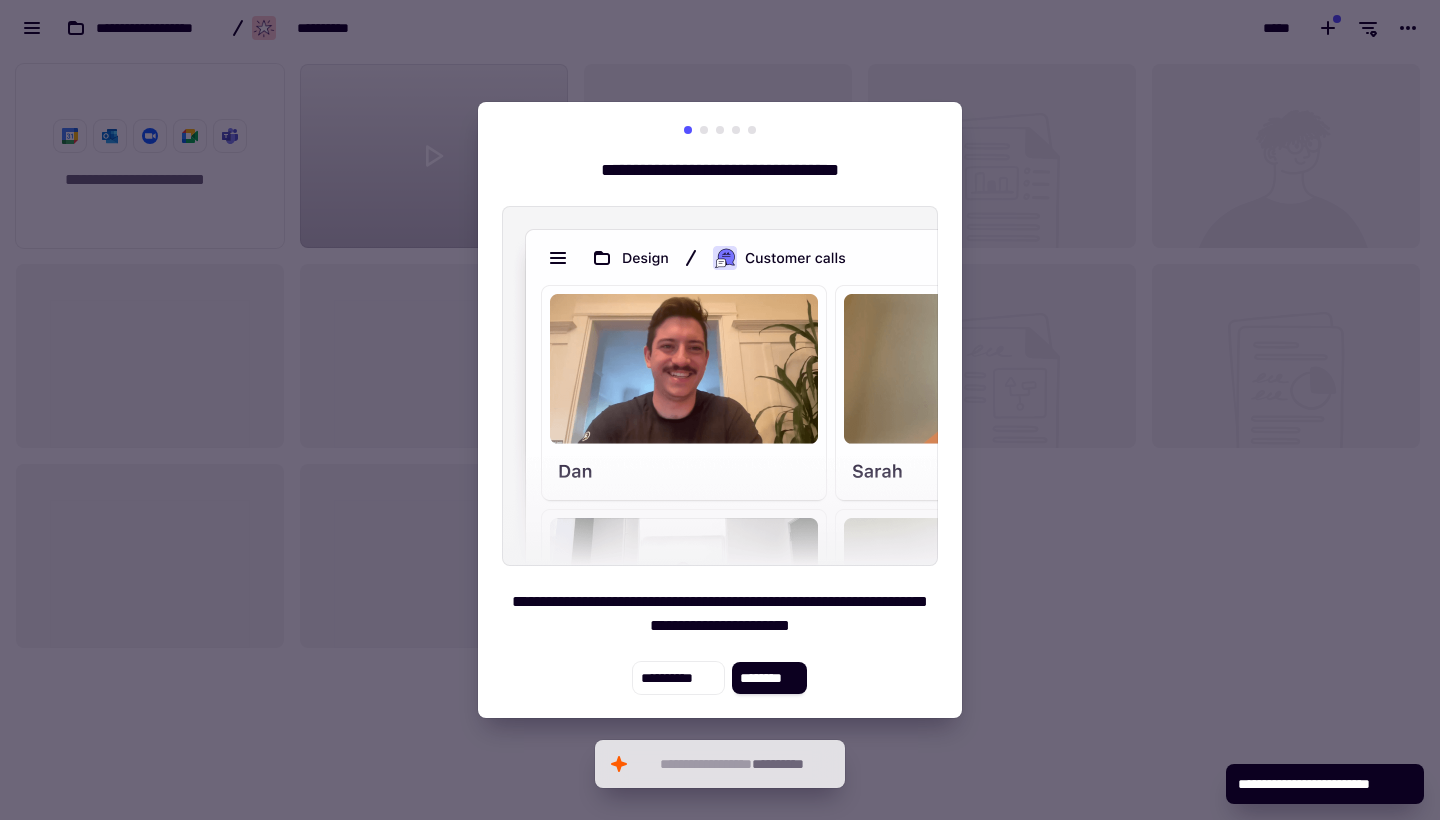 scroll, scrollTop: 1, scrollLeft: 1, axis: both 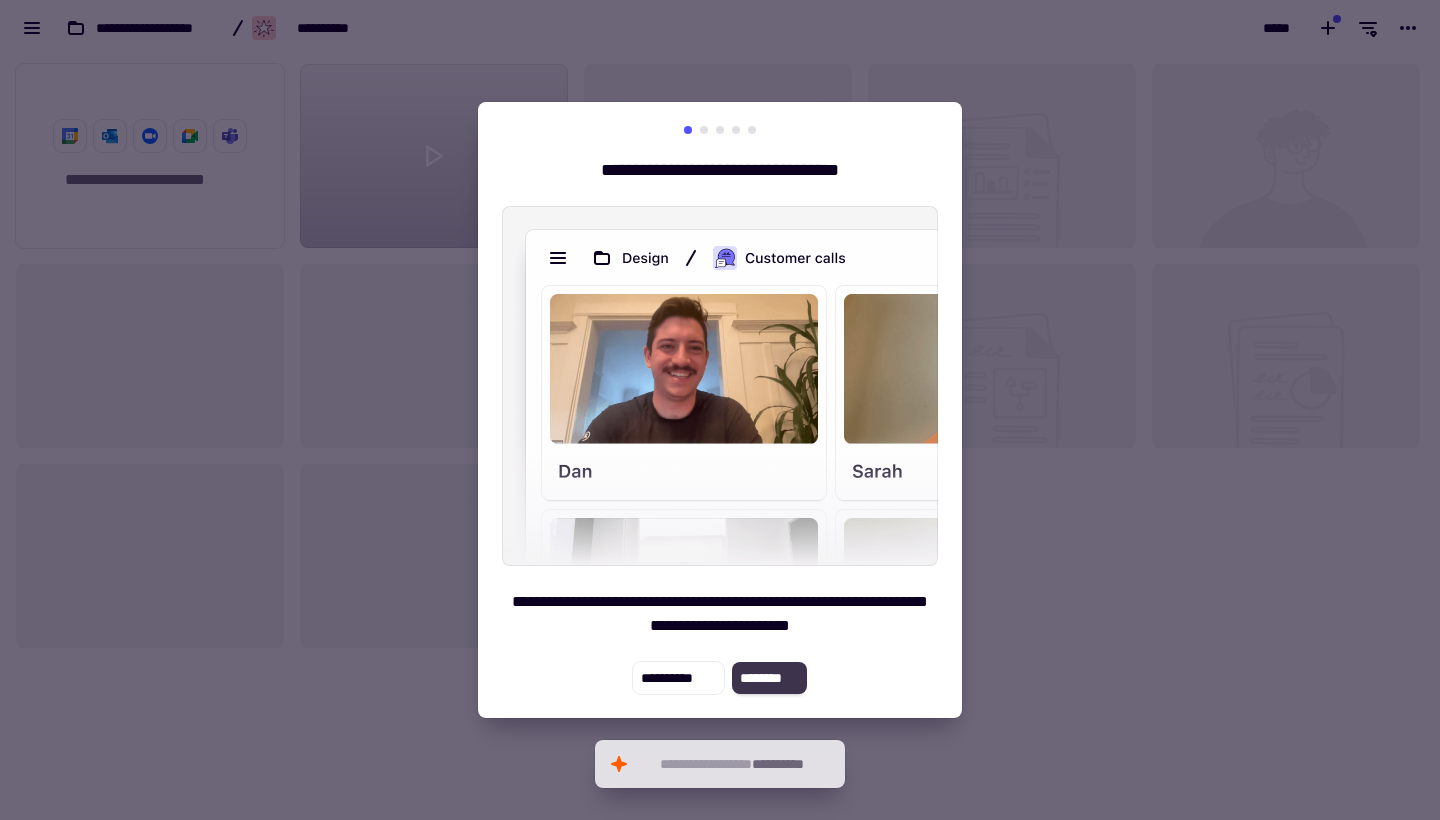 click on "********" 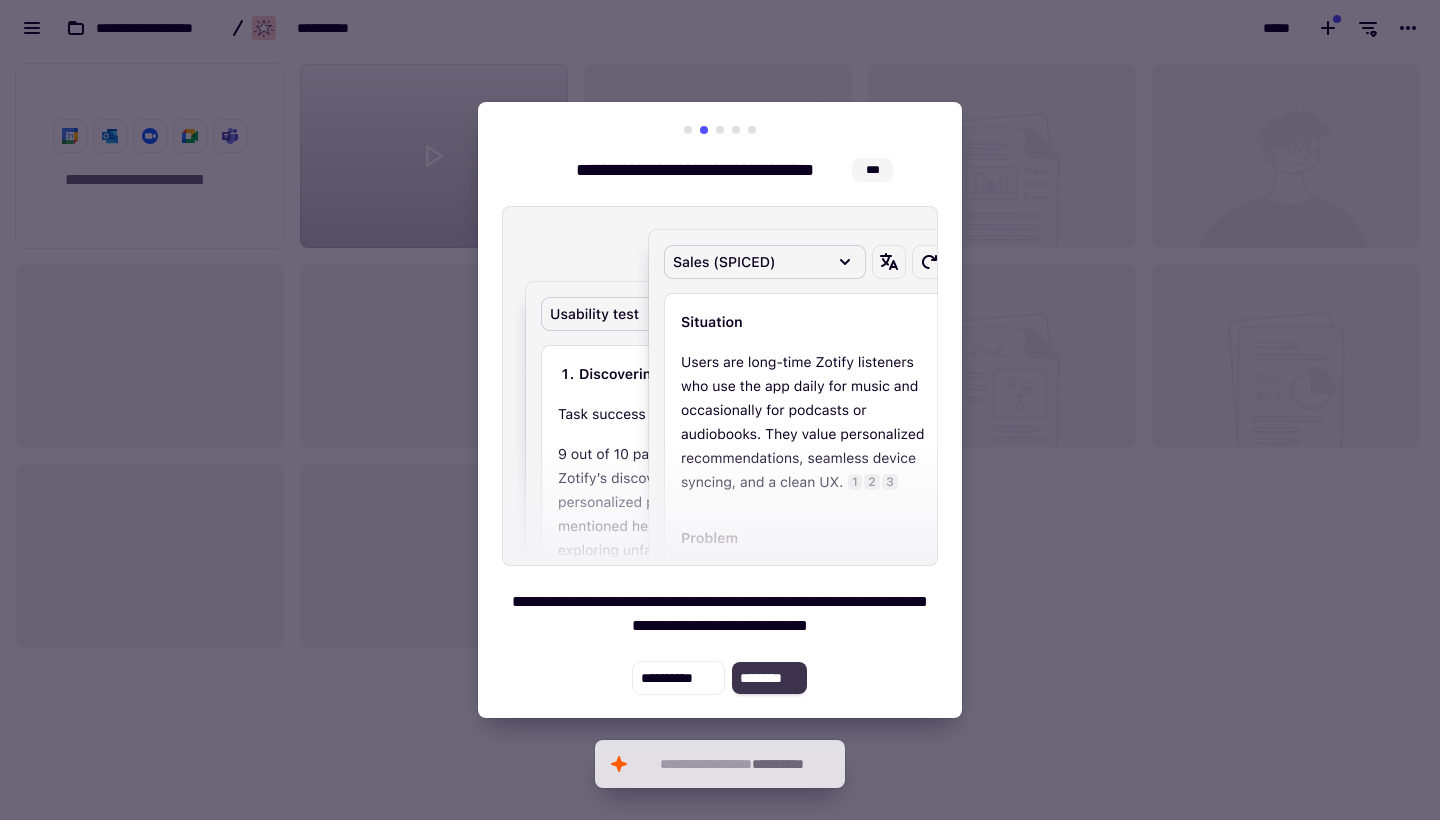 click on "********" 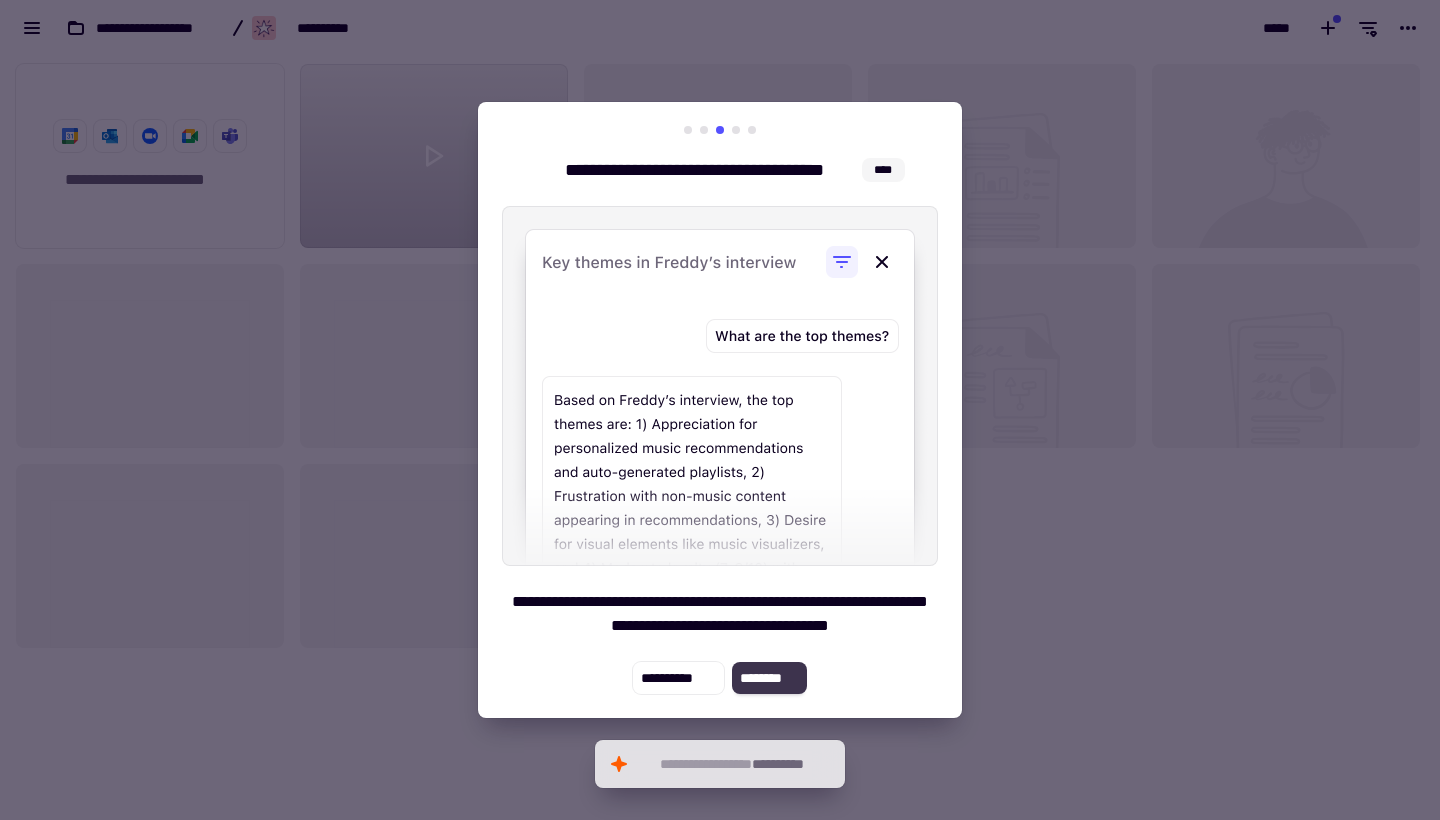 click on "********" 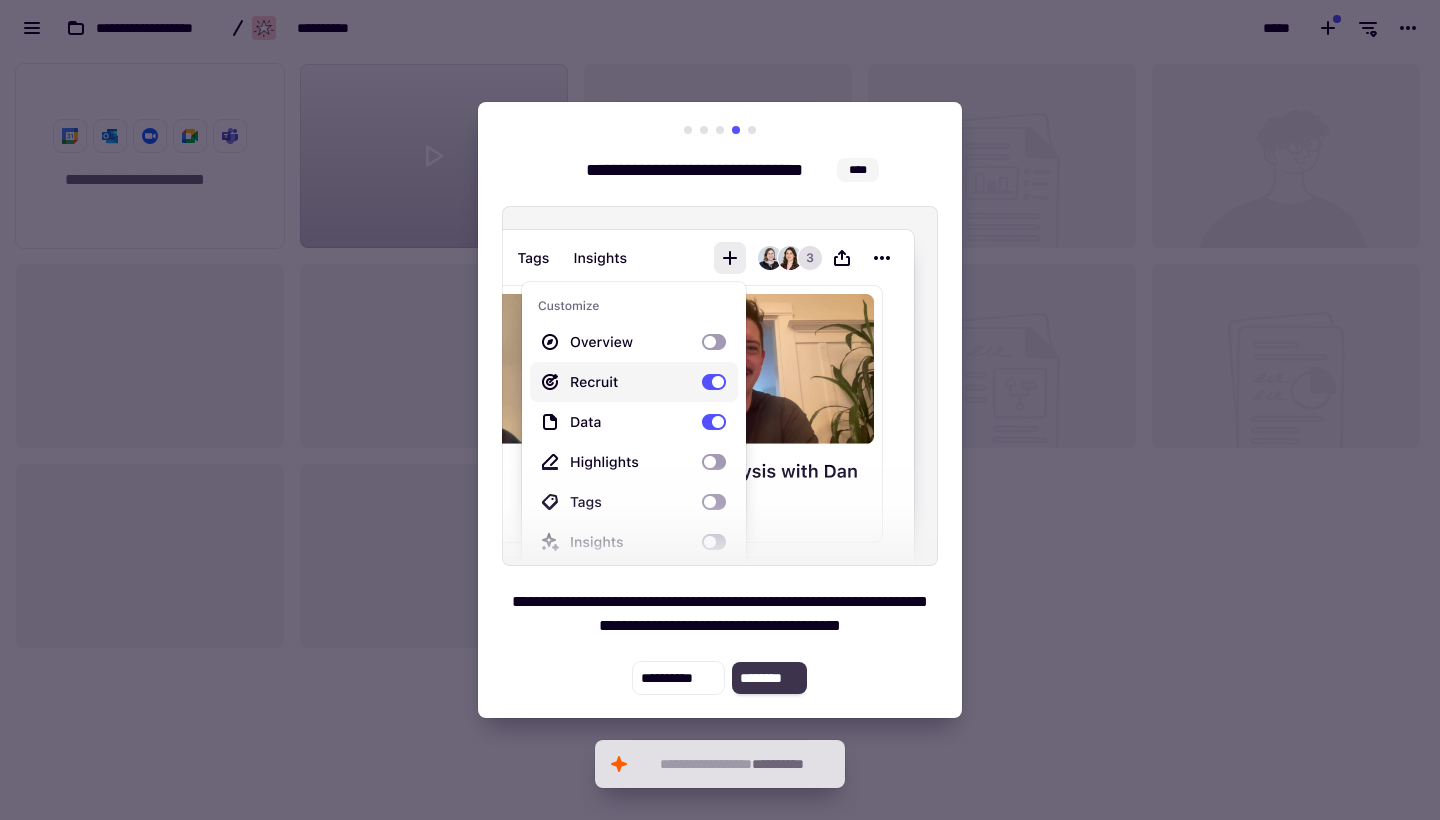 click on "********" 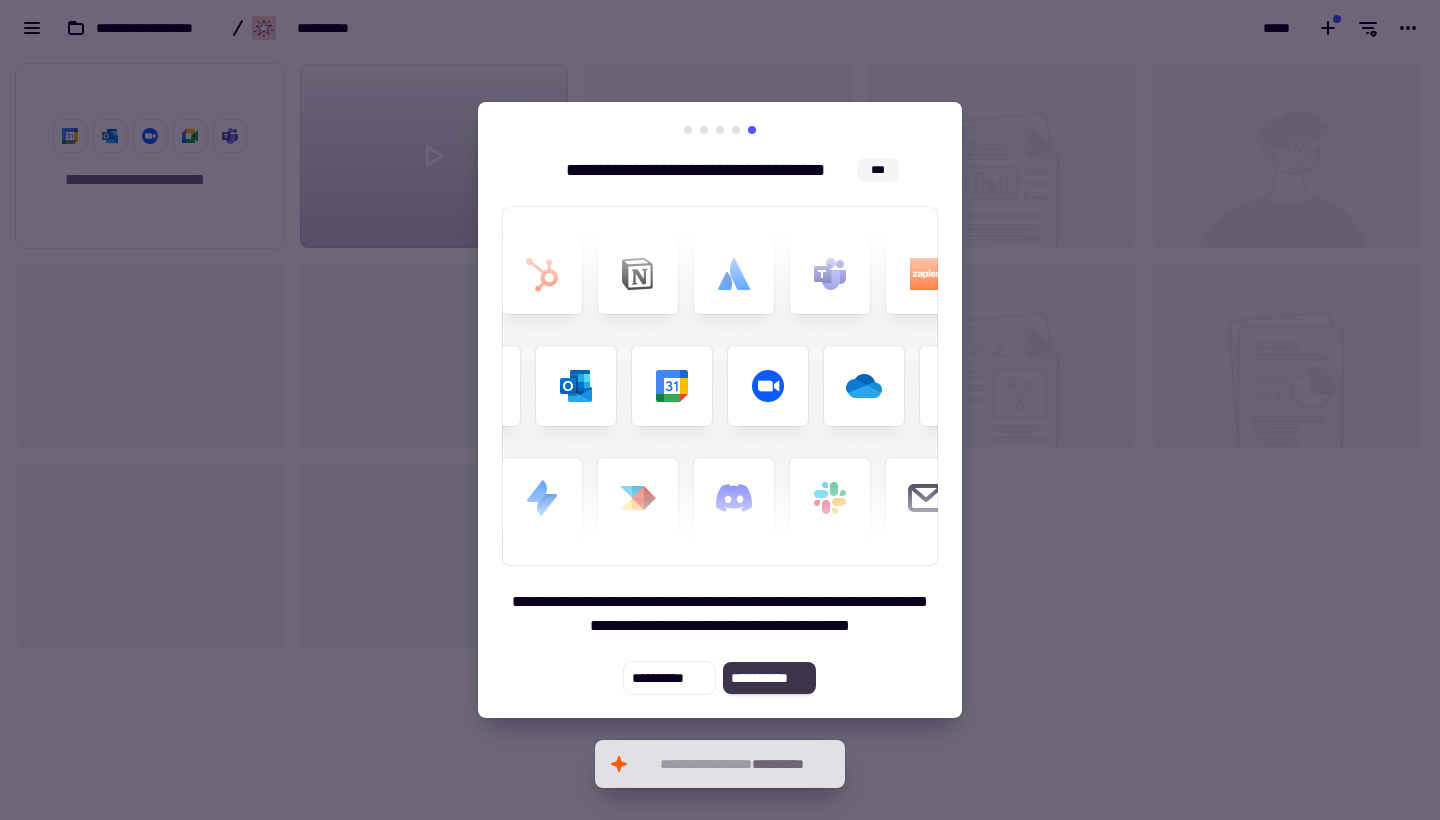 click on "**********" 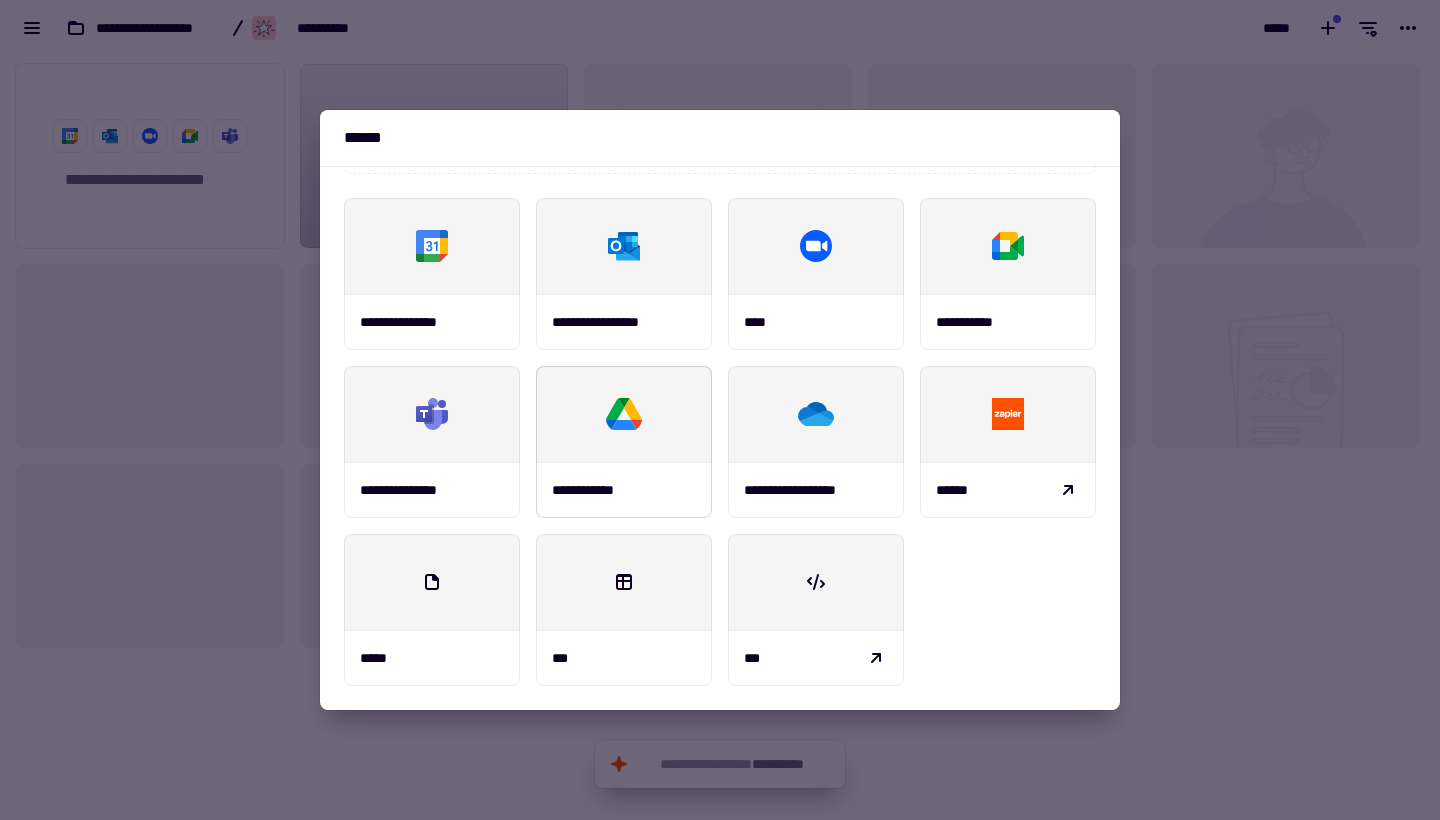 scroll, scrollTop: 234, scrollLeft: 0, axis: vertical 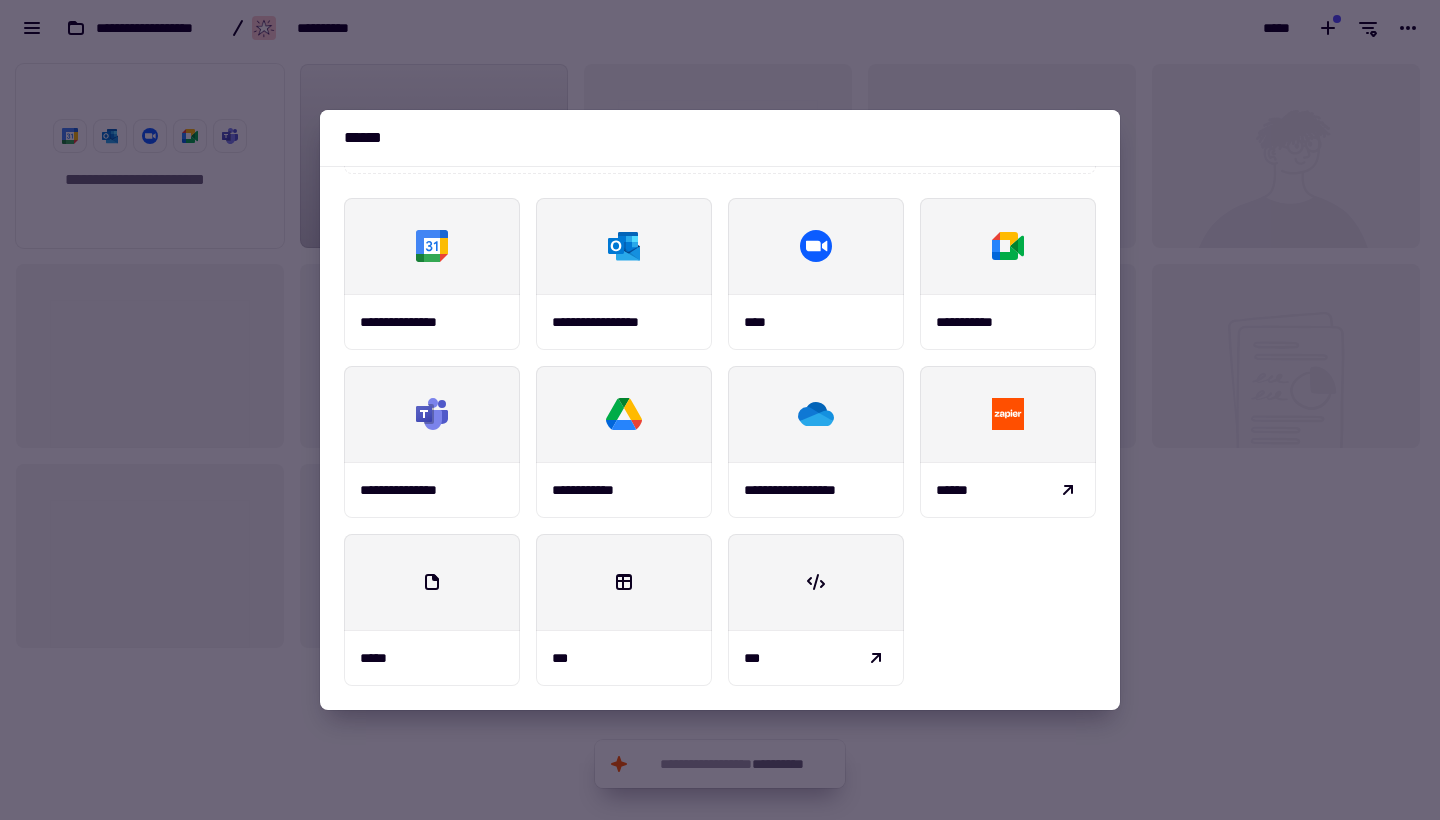 click at bounding box center (720, 410) 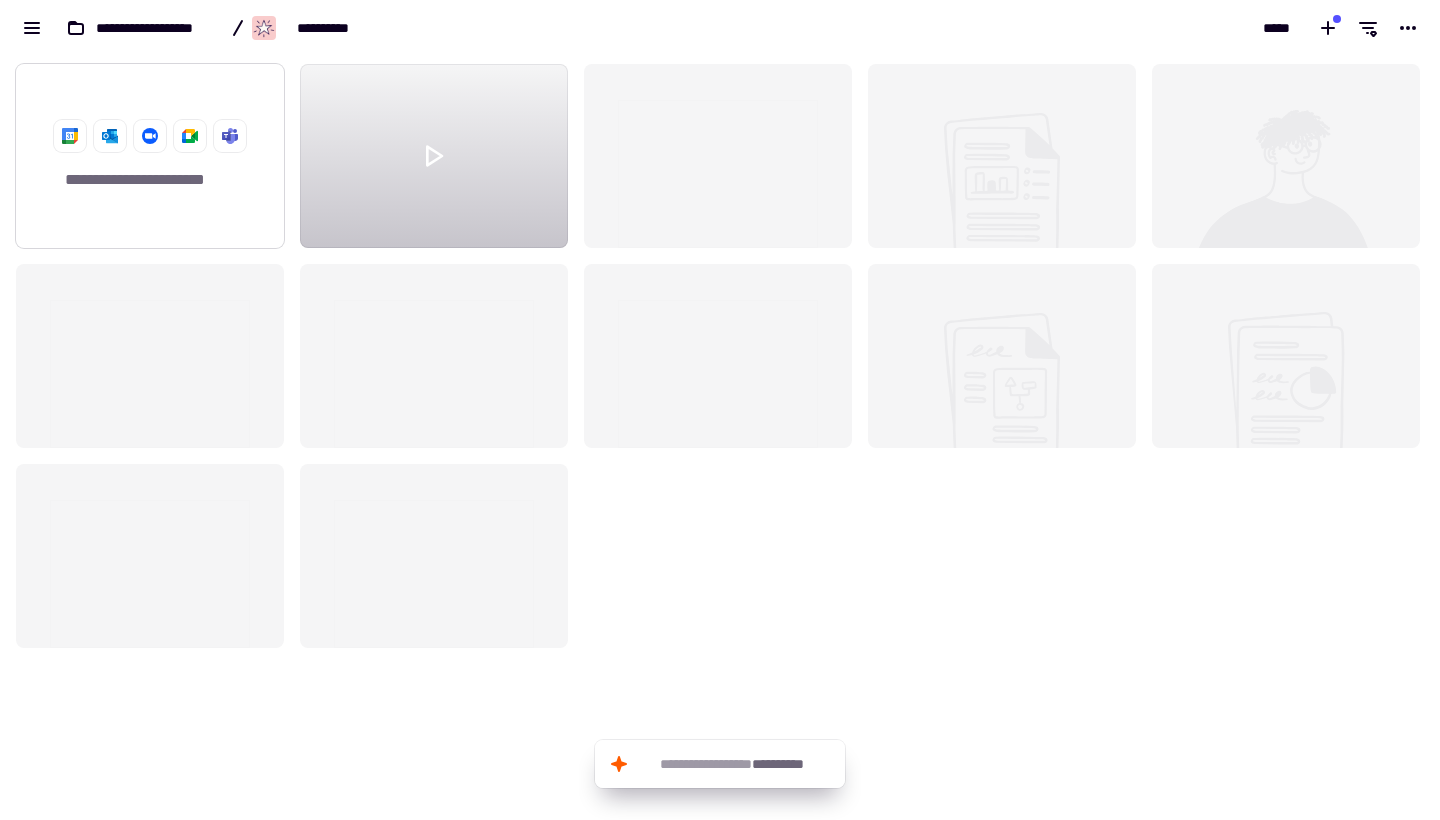 click on "**********" 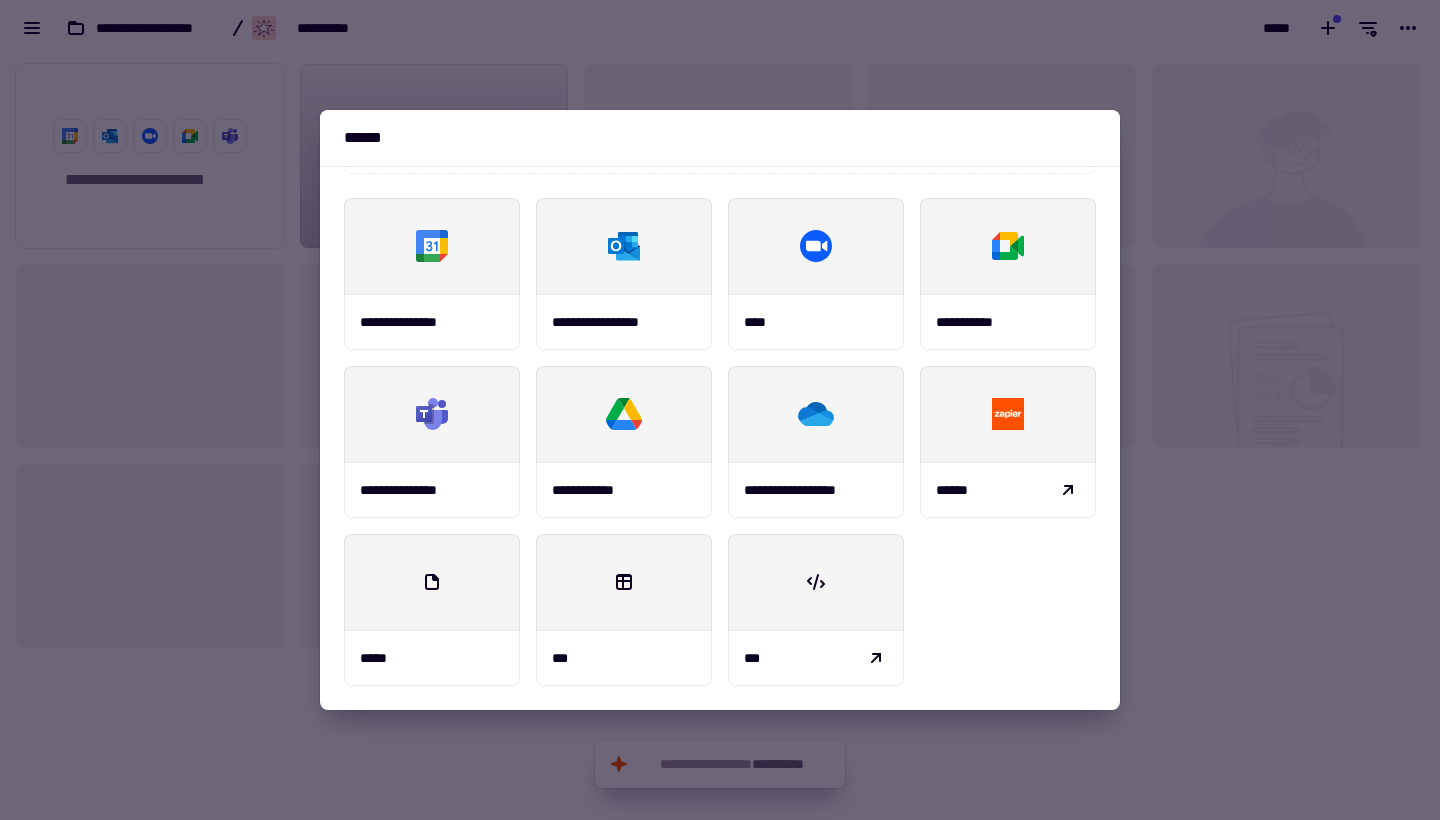 scroll, scrollTop: 234, scrollLeft: 0, axis: vertical 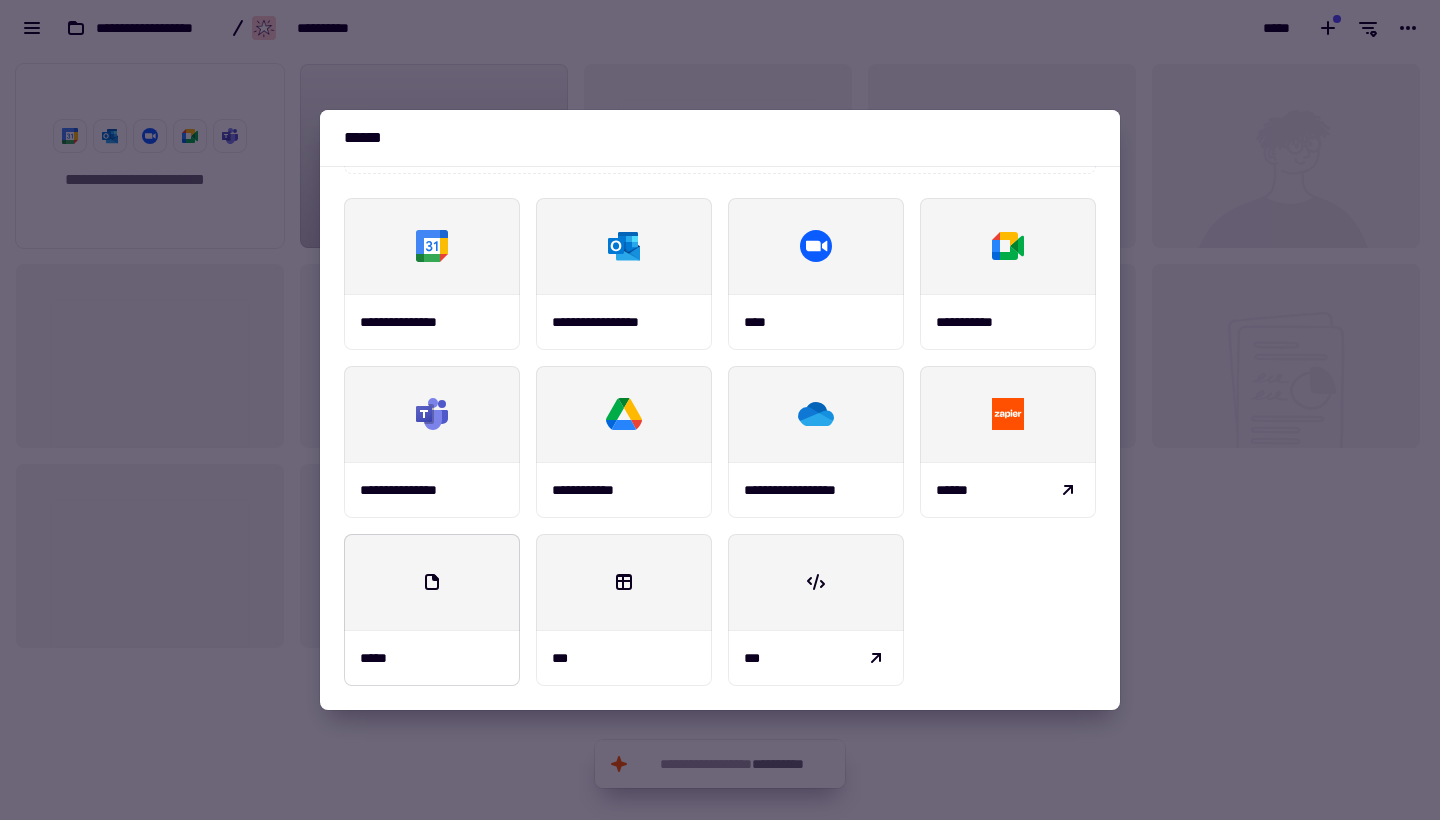 click at bounding box center [432, 582] 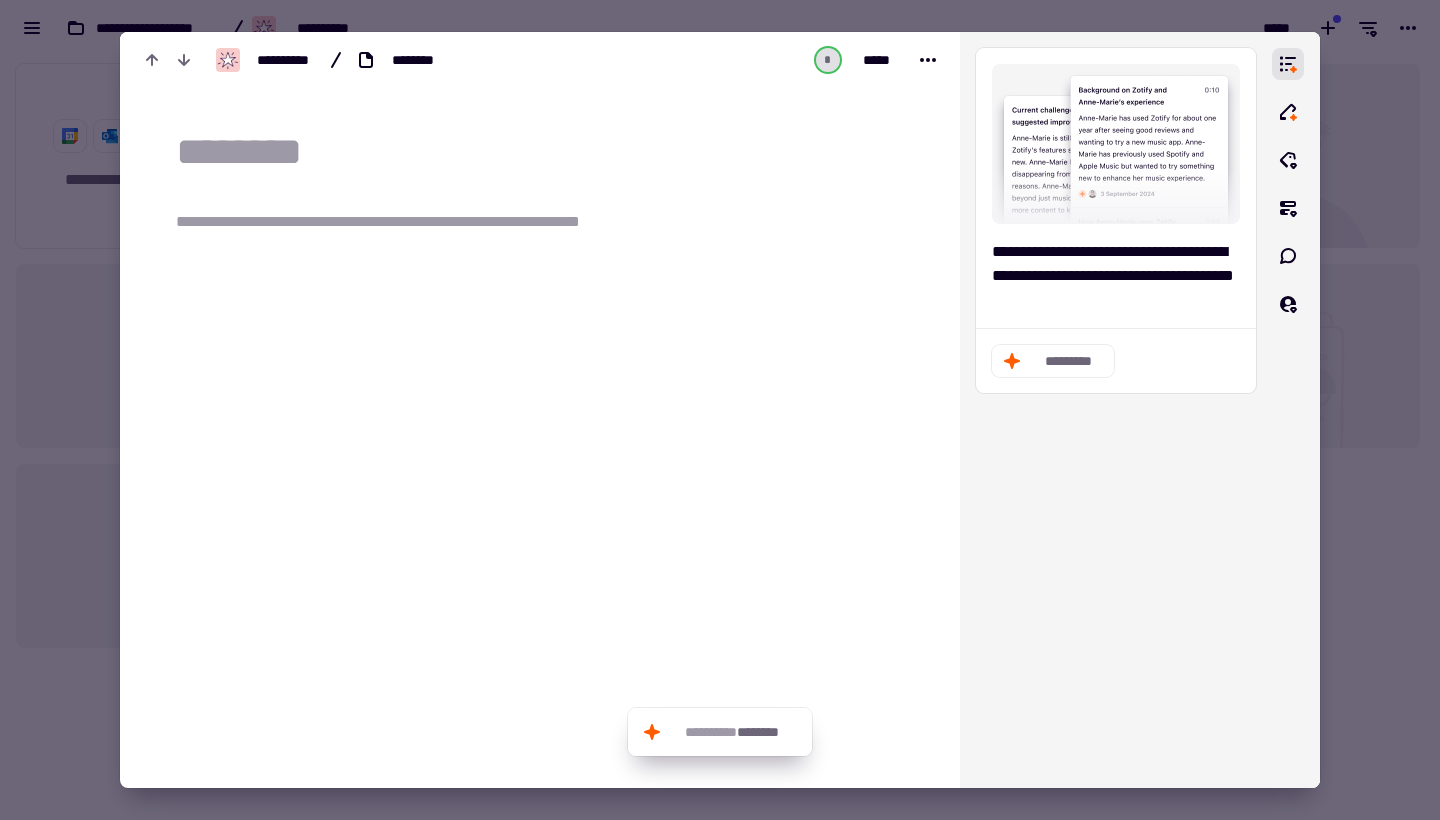 click at bounding box center [720, 410] 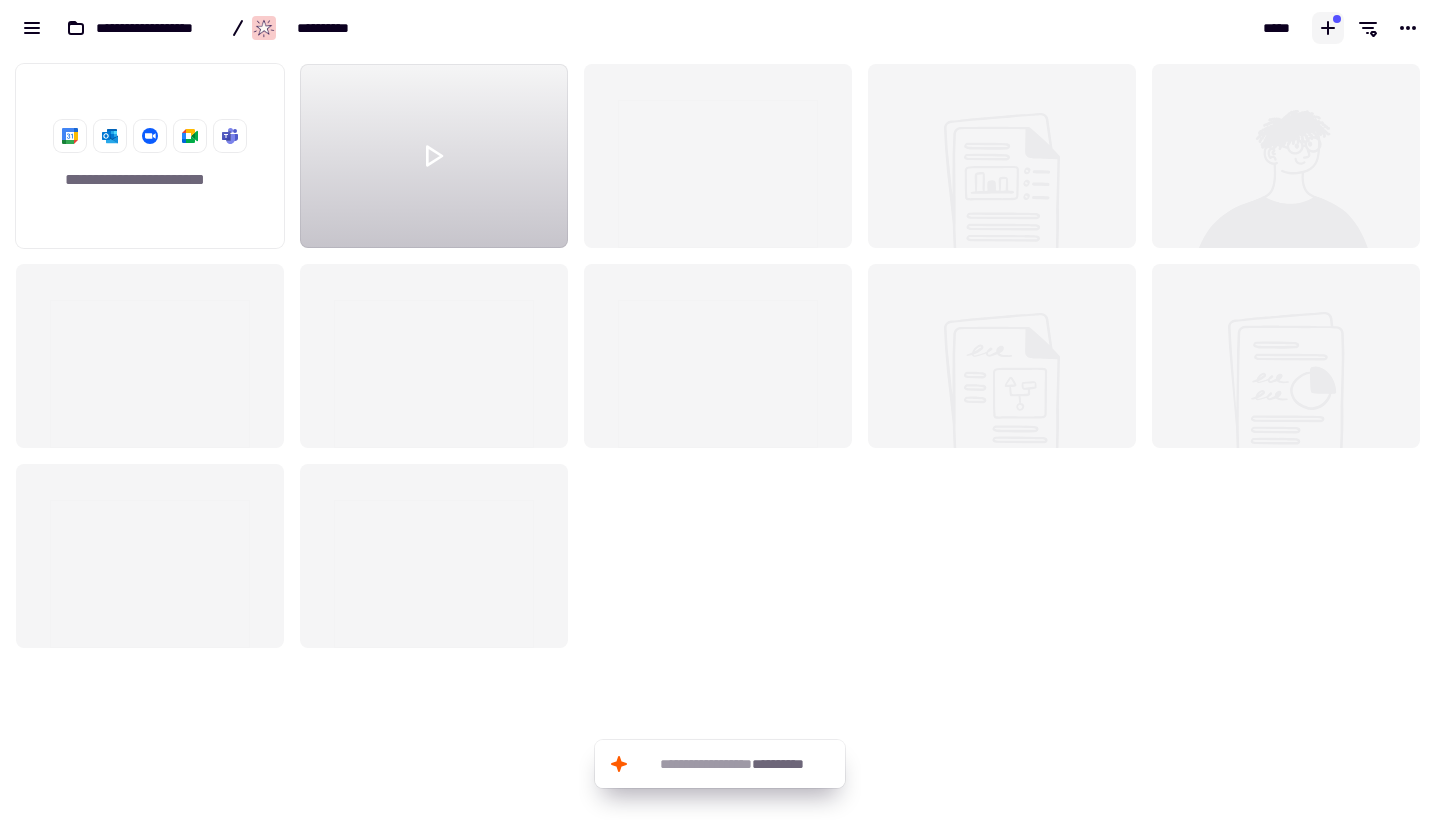 click 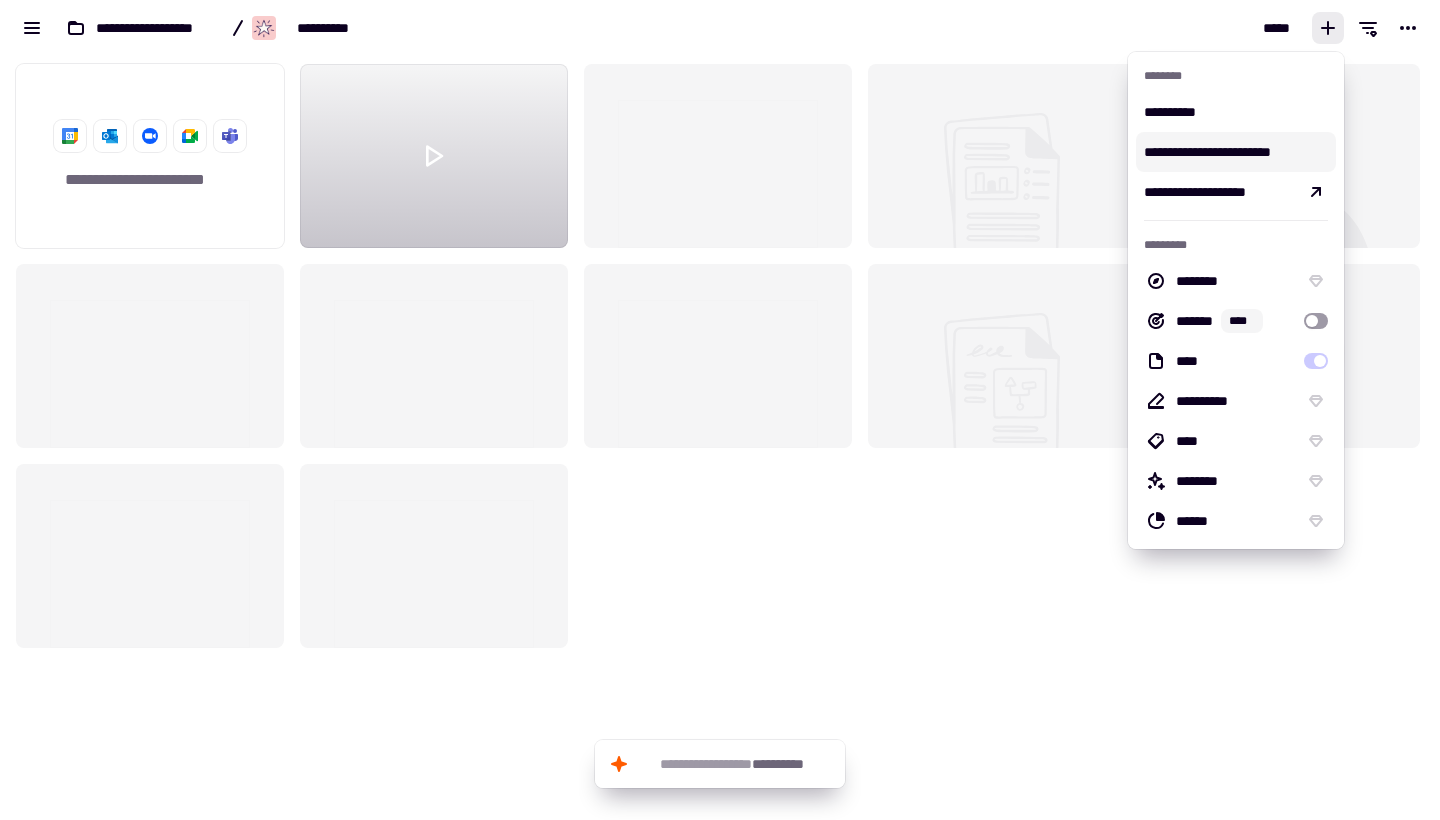 click on "**********" at bounding box center (1236, 152) 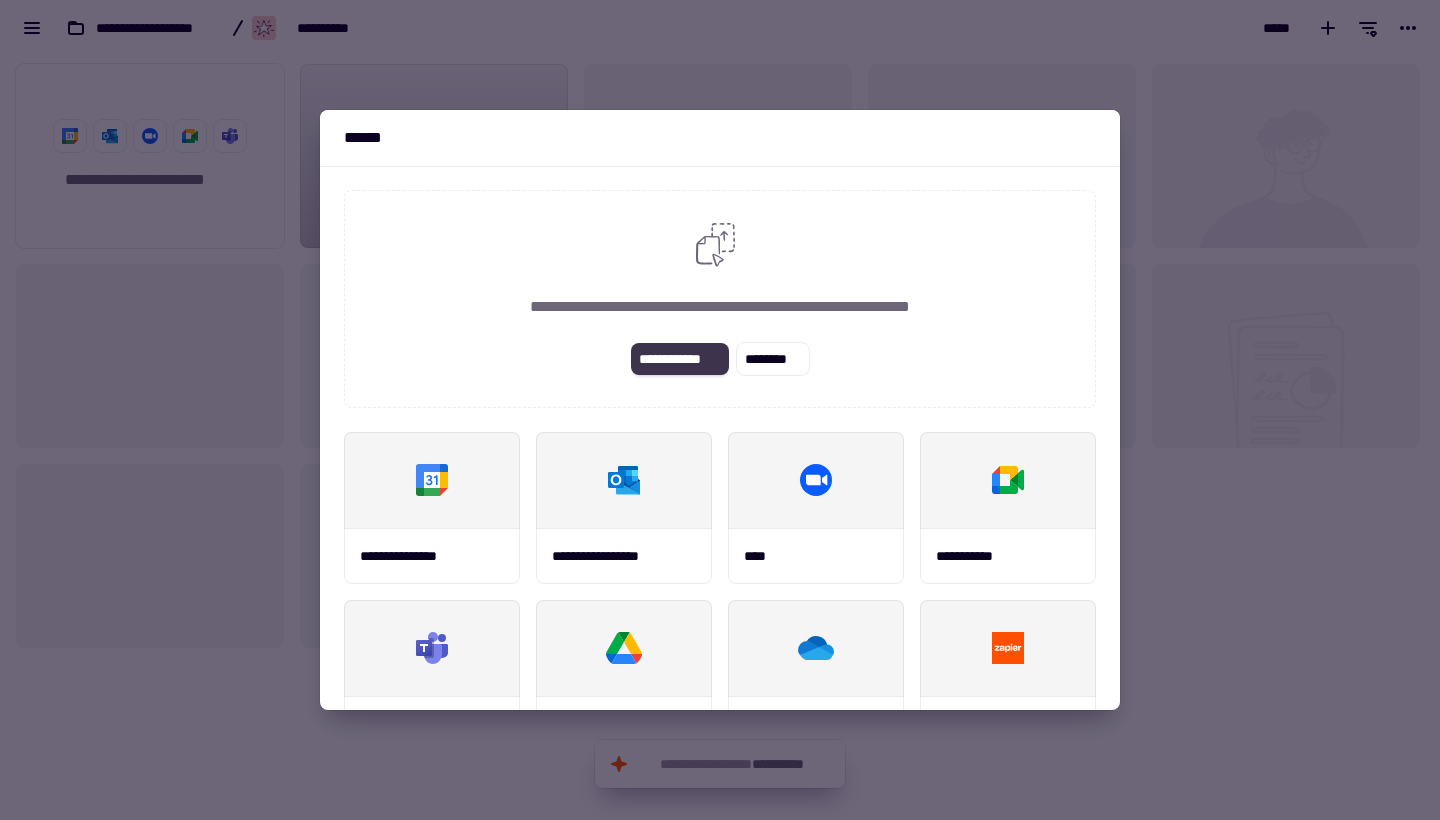 click on "**********" 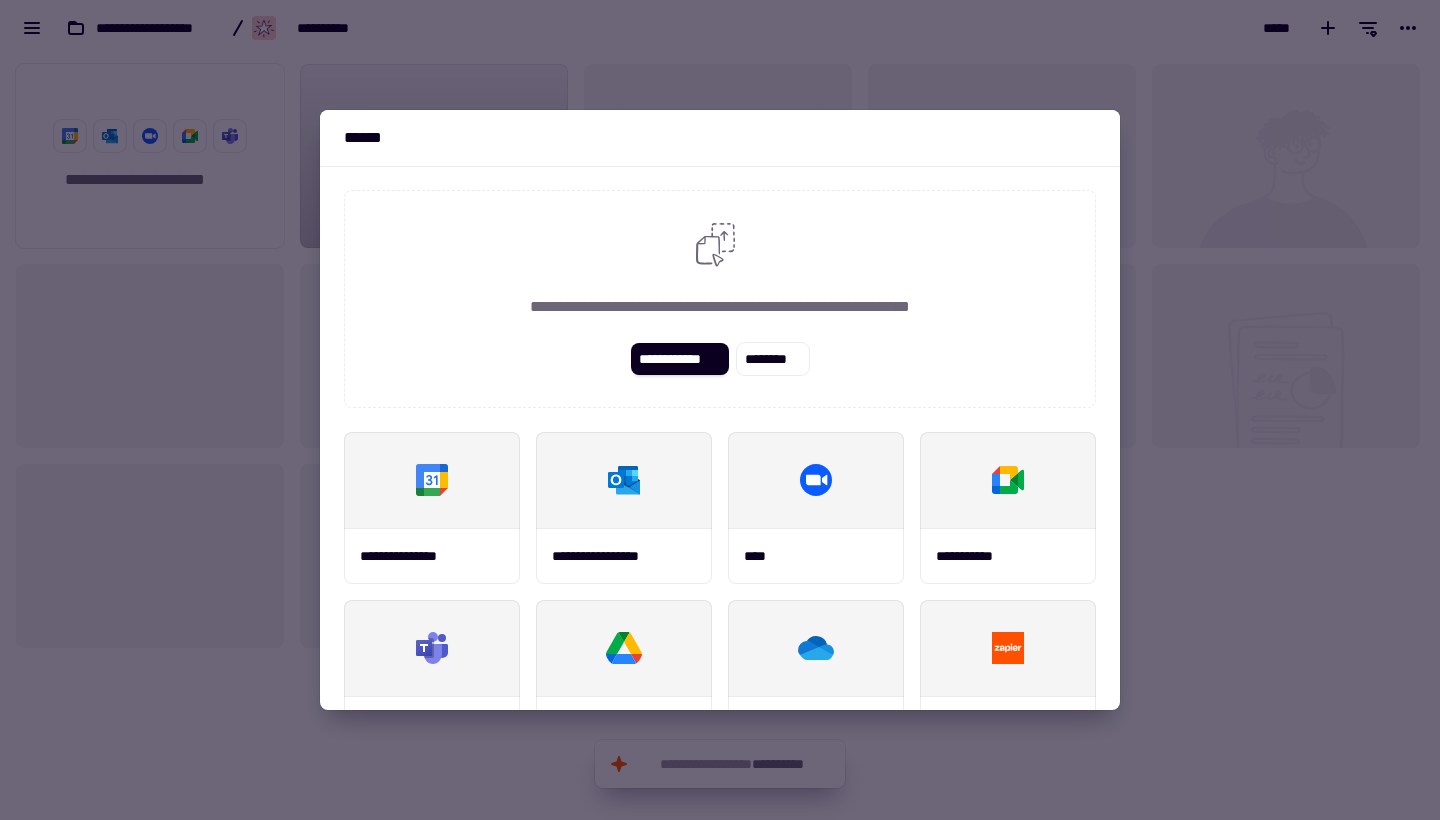 click at bounding box center (720, 410) 